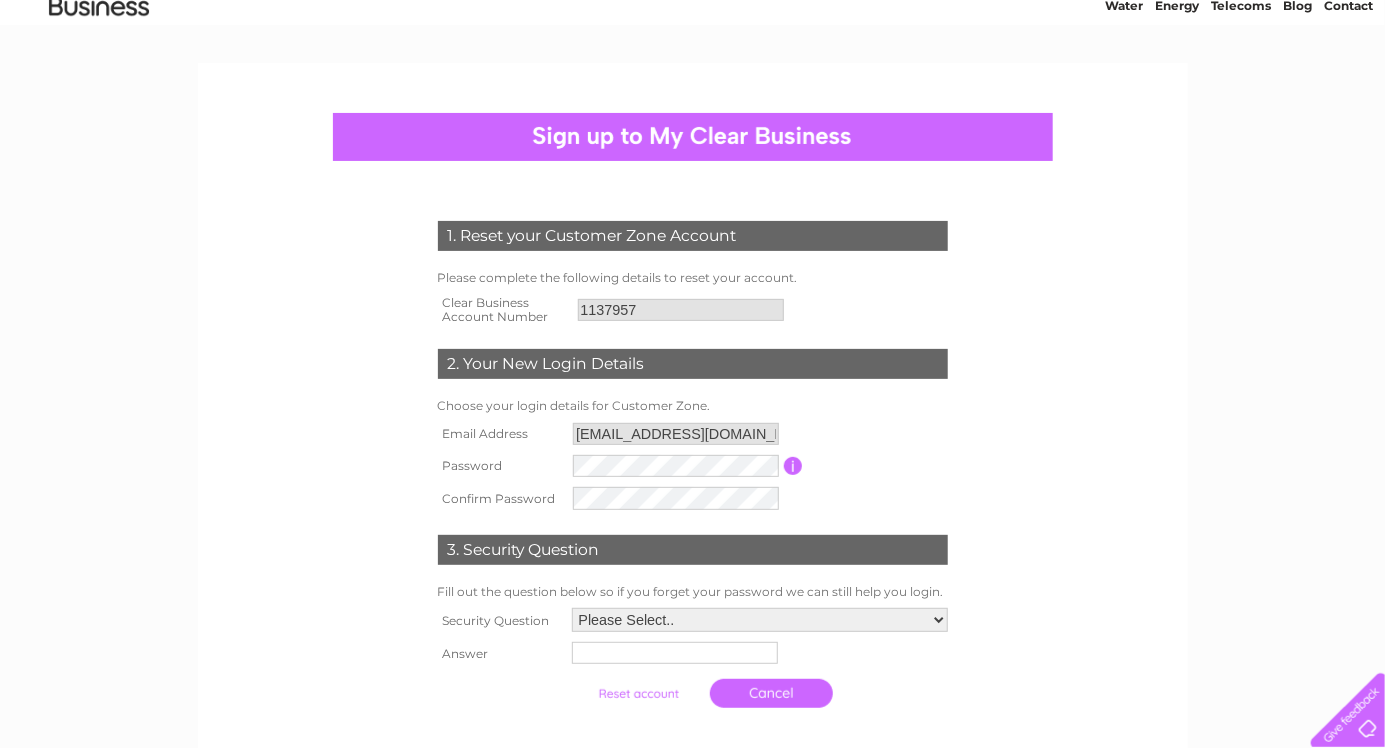 scroll, scrollTop: 91, scrollLeft: 0, axis: vertical 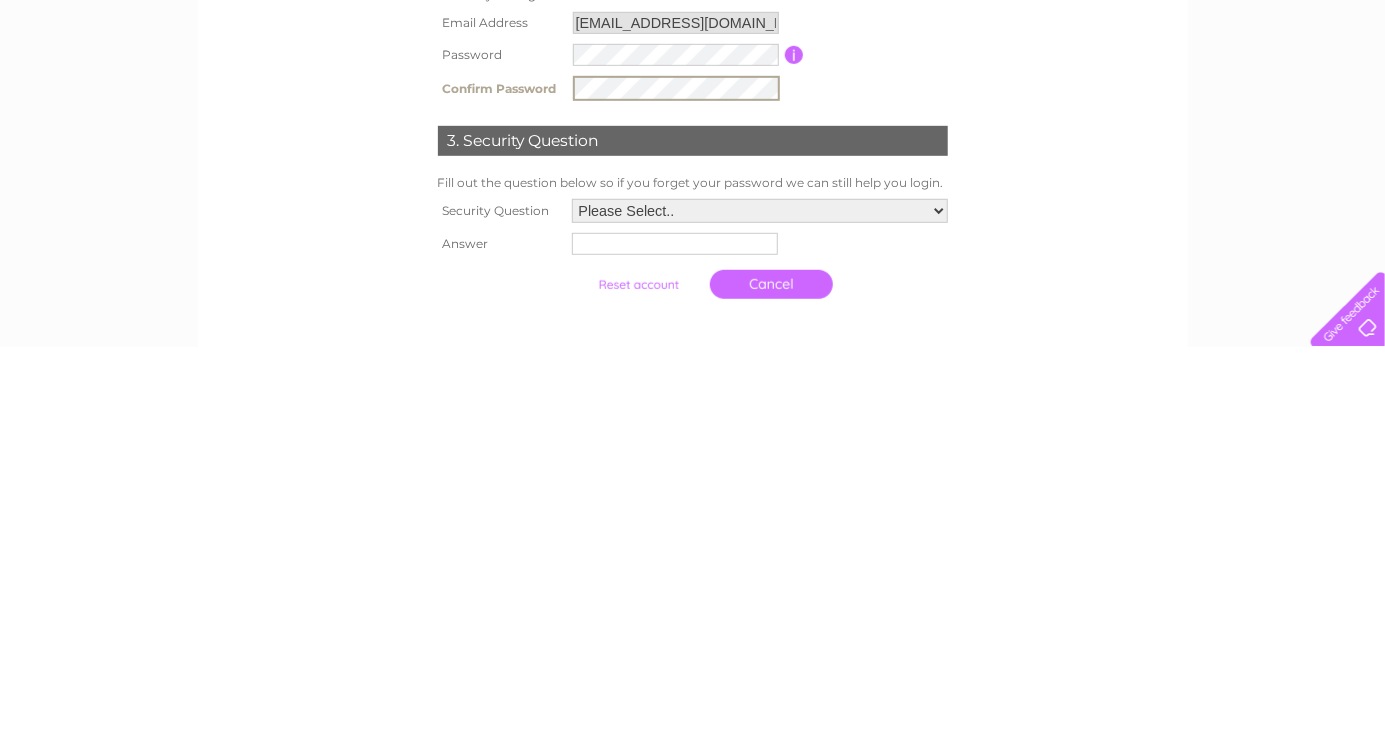 click on "Please Select..
In what town or city was your first job?
In what town or city did you meet your spouse/partner?
In what town or city did your mother and father meet?
What street did you live on as a child?
What was the name of your first pet?
Who was your childhood hero?" at bounding box center [760, 612] 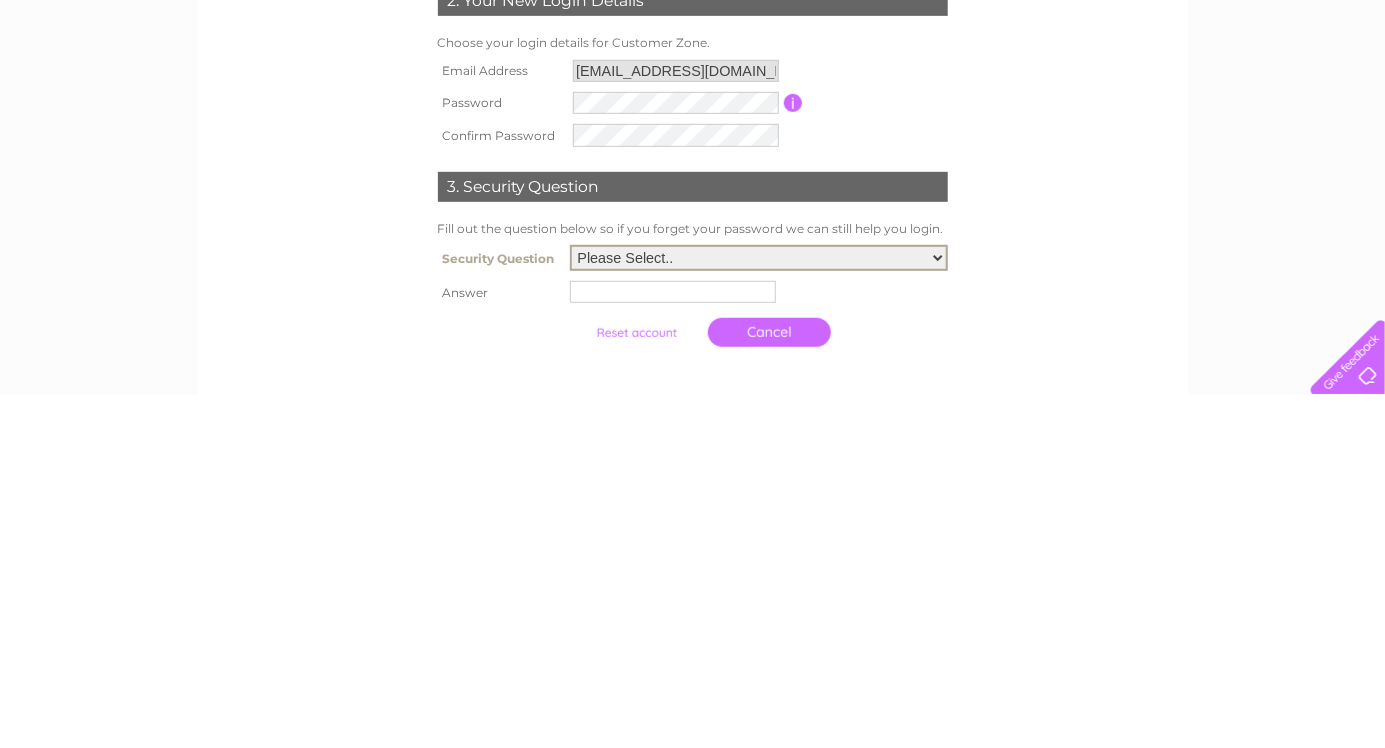 scroll, scrollTop: 97, scrollLeft: 0, axis: vertical 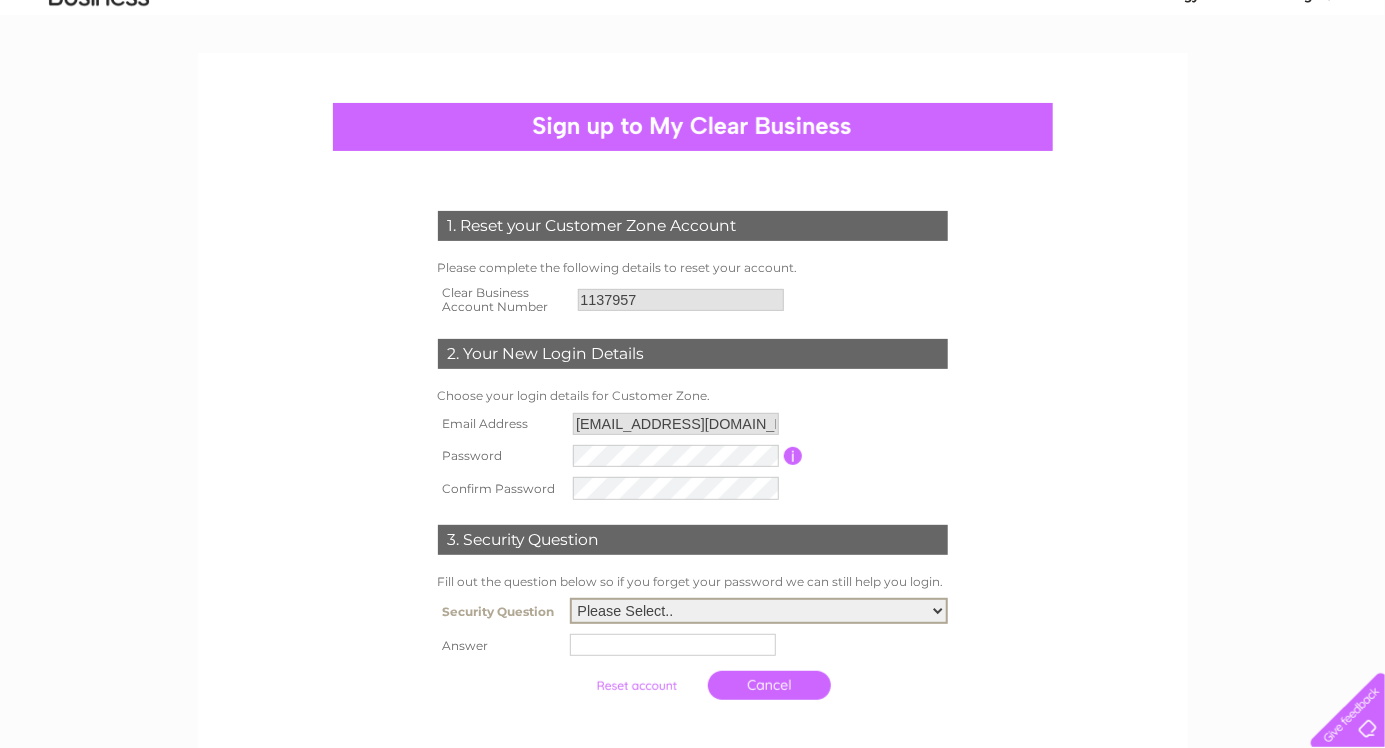 select on "1" 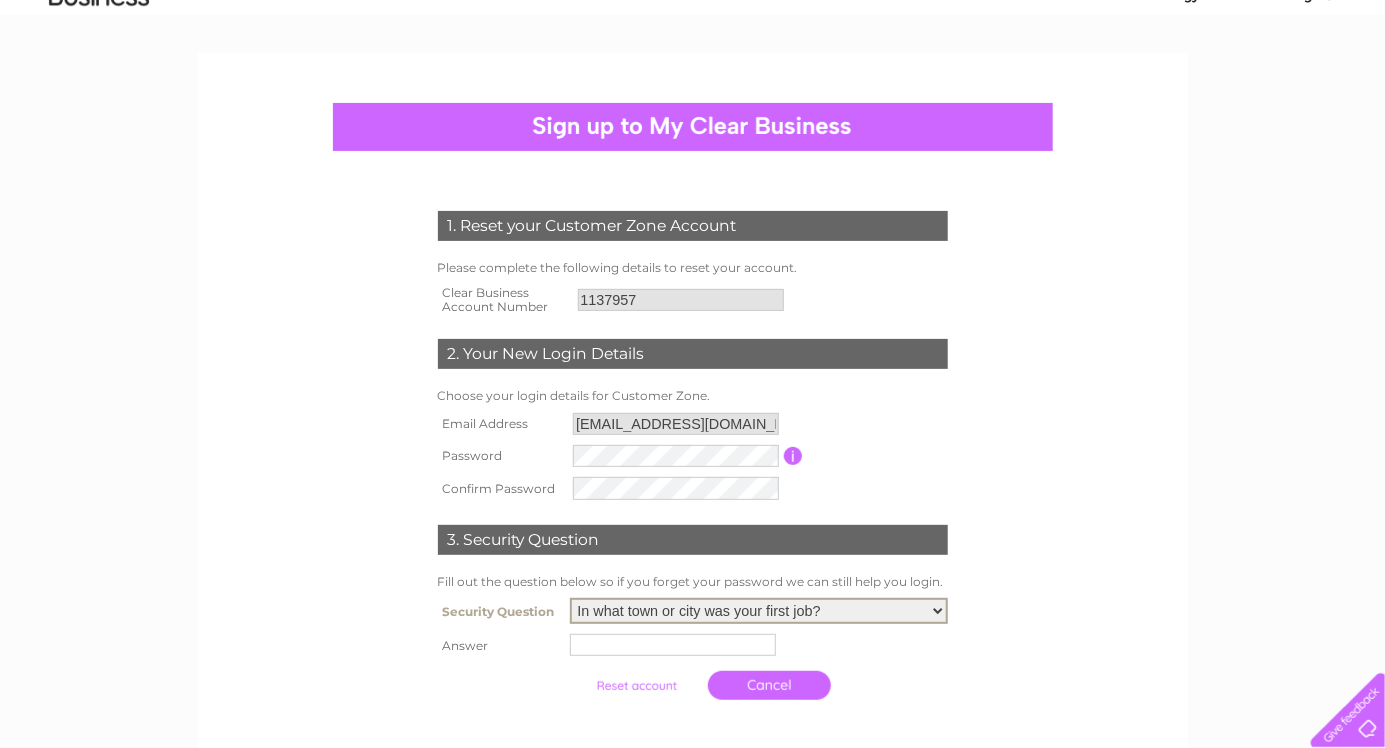 click at bounding box center [673, 645] 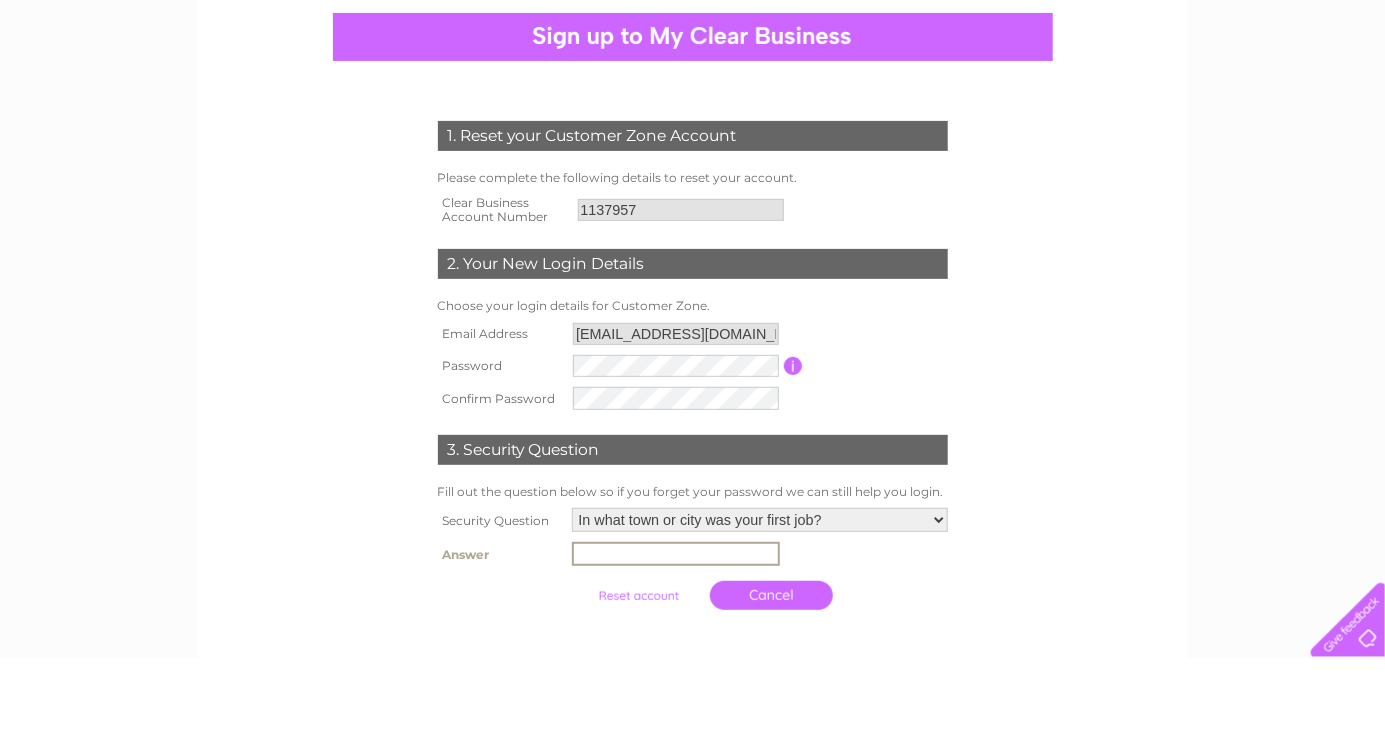 scroll, scrollTop: 143, scrollLeft: 0, axis: vertical 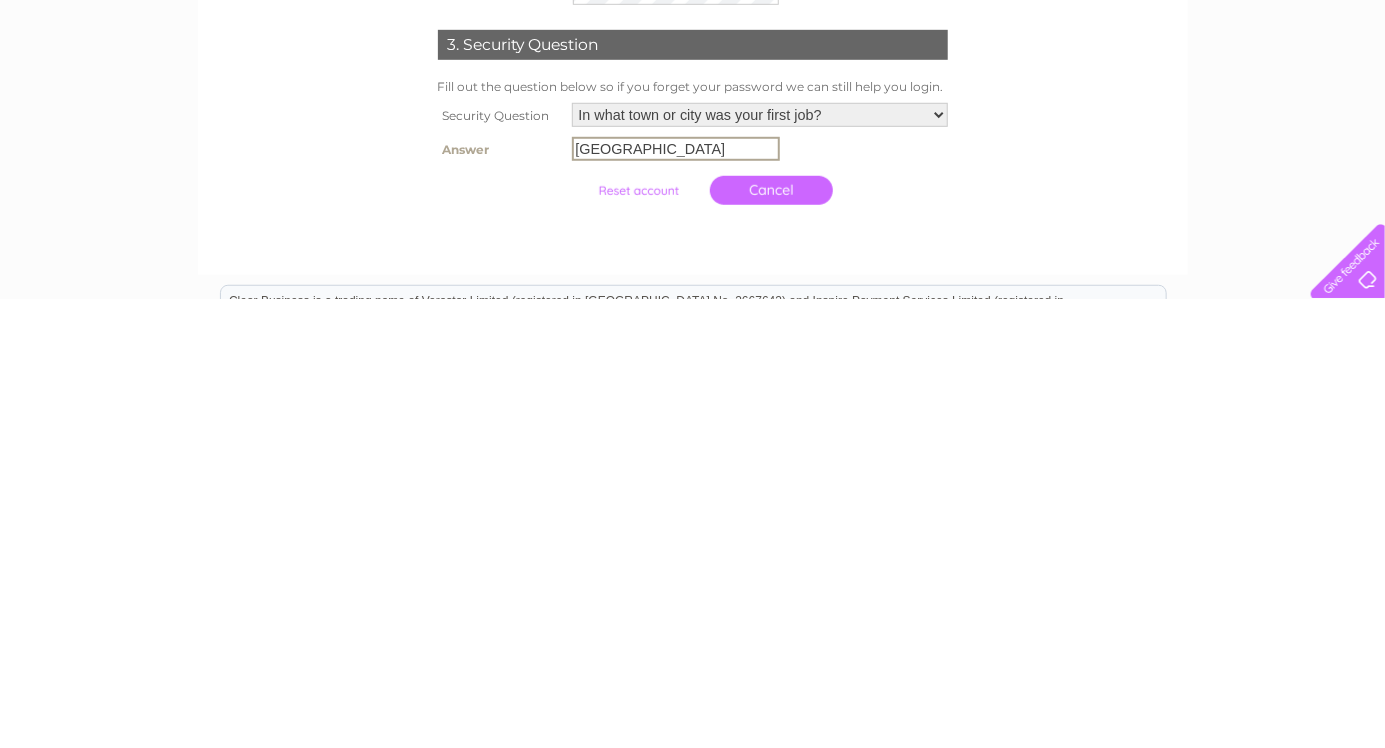 type on "London" 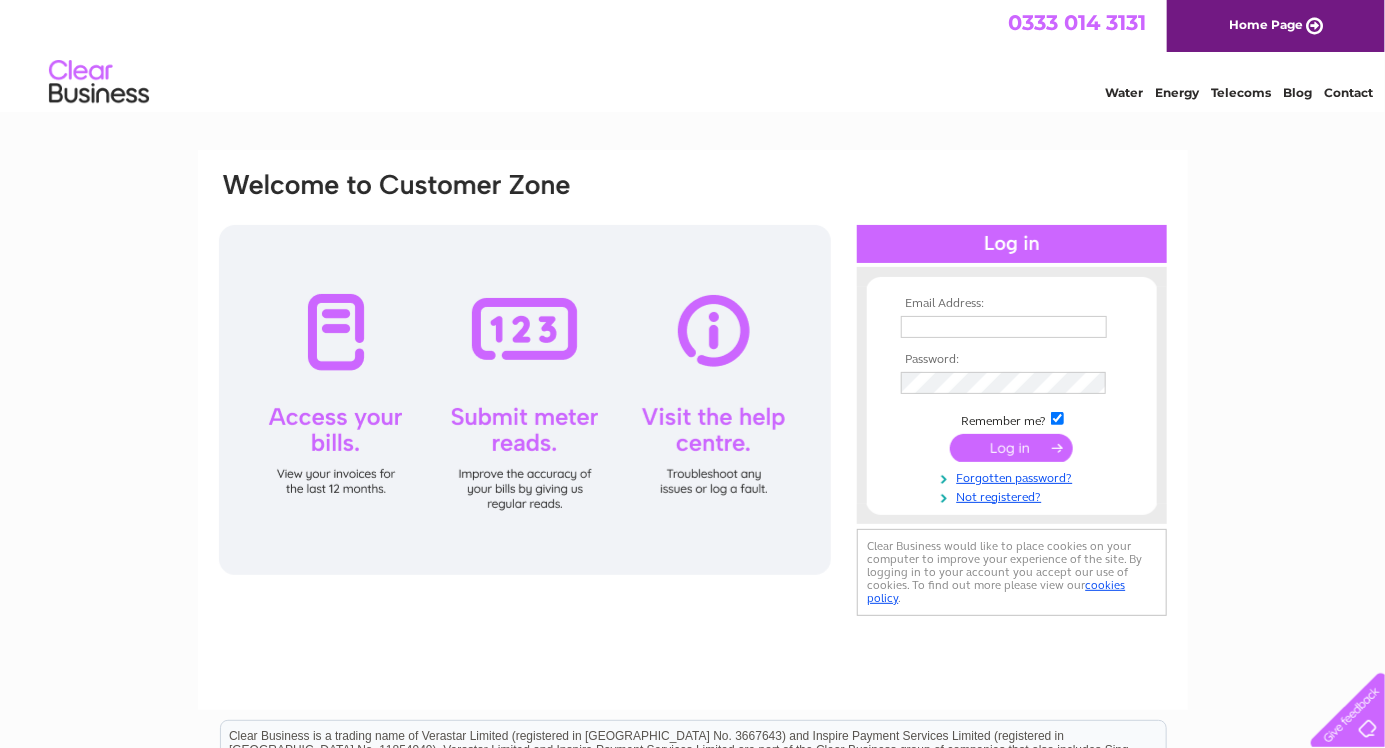 scroll, scrollTop: 0, scrollLeft: 0, axis: both 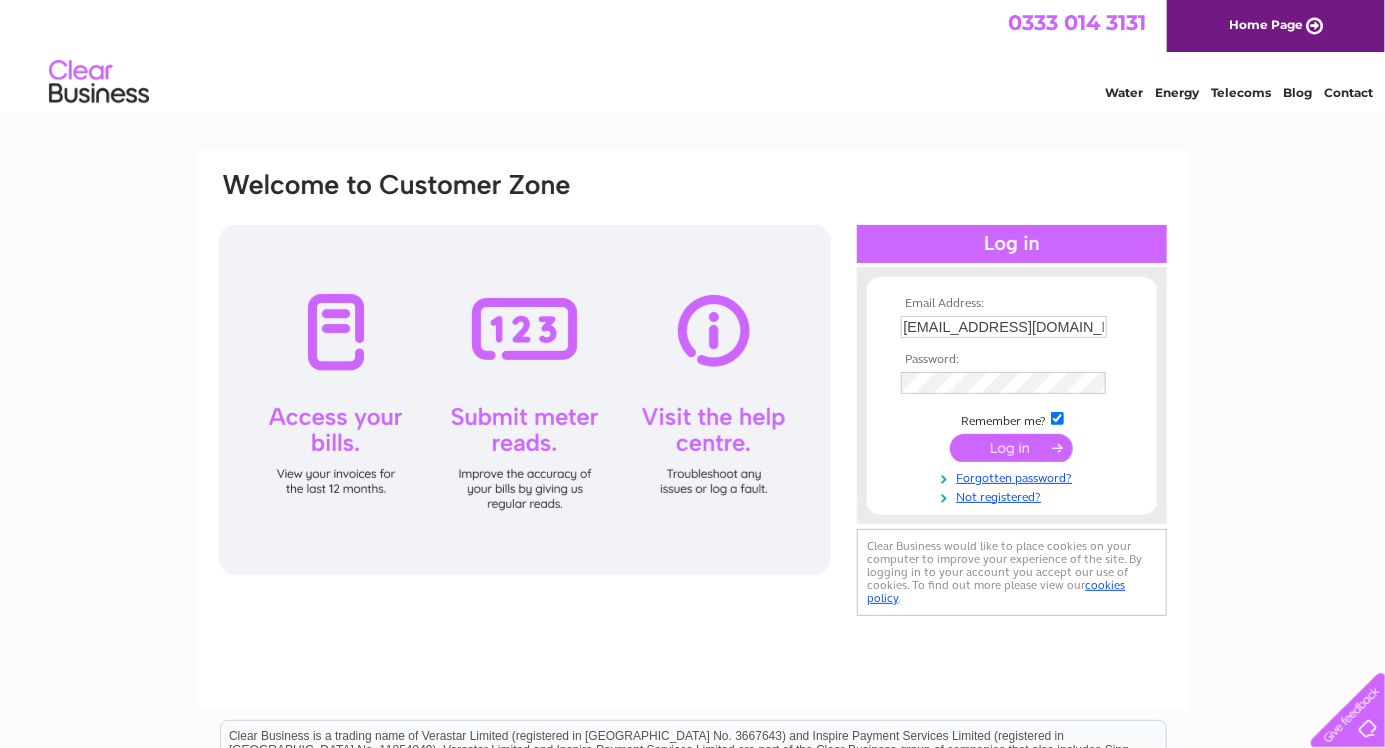 click at bounding box center (1011, 448) 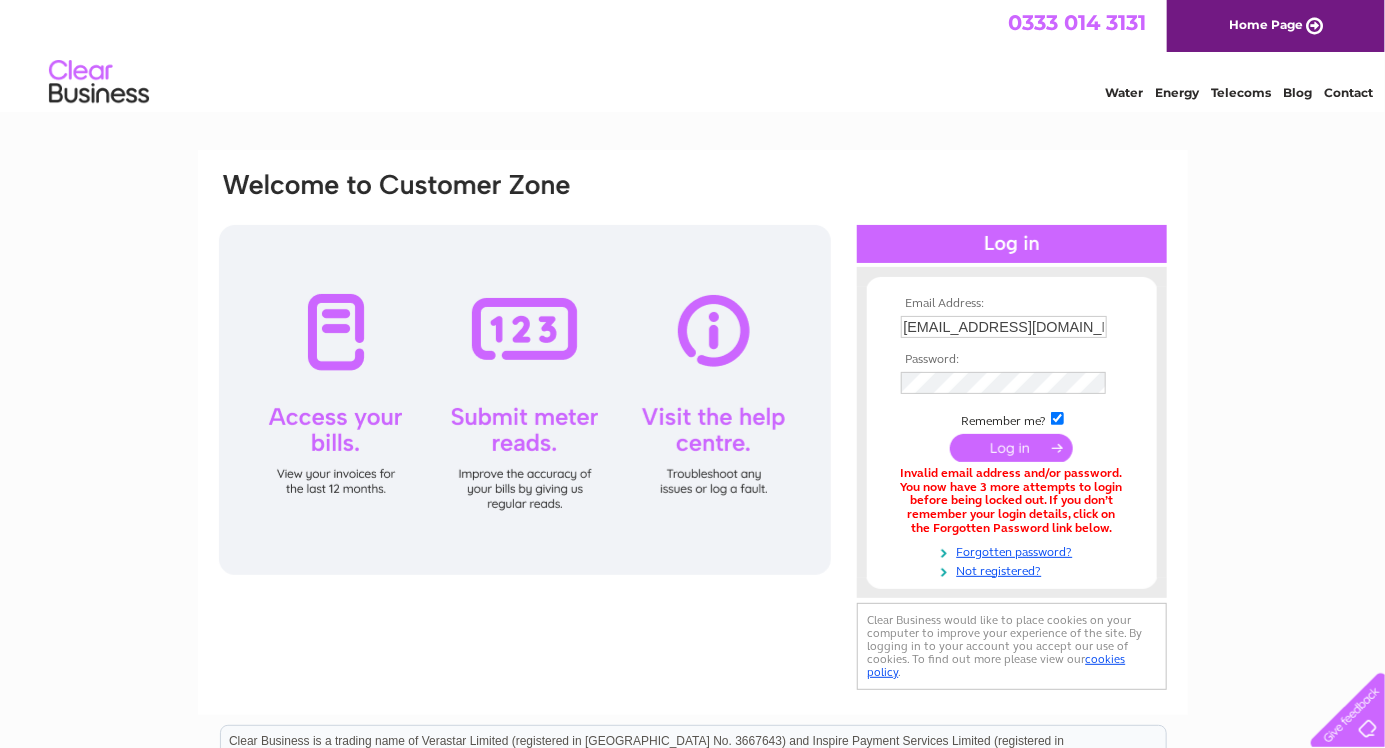 scroll, scrollTop: 0, scrollLeft: 0, axis: both 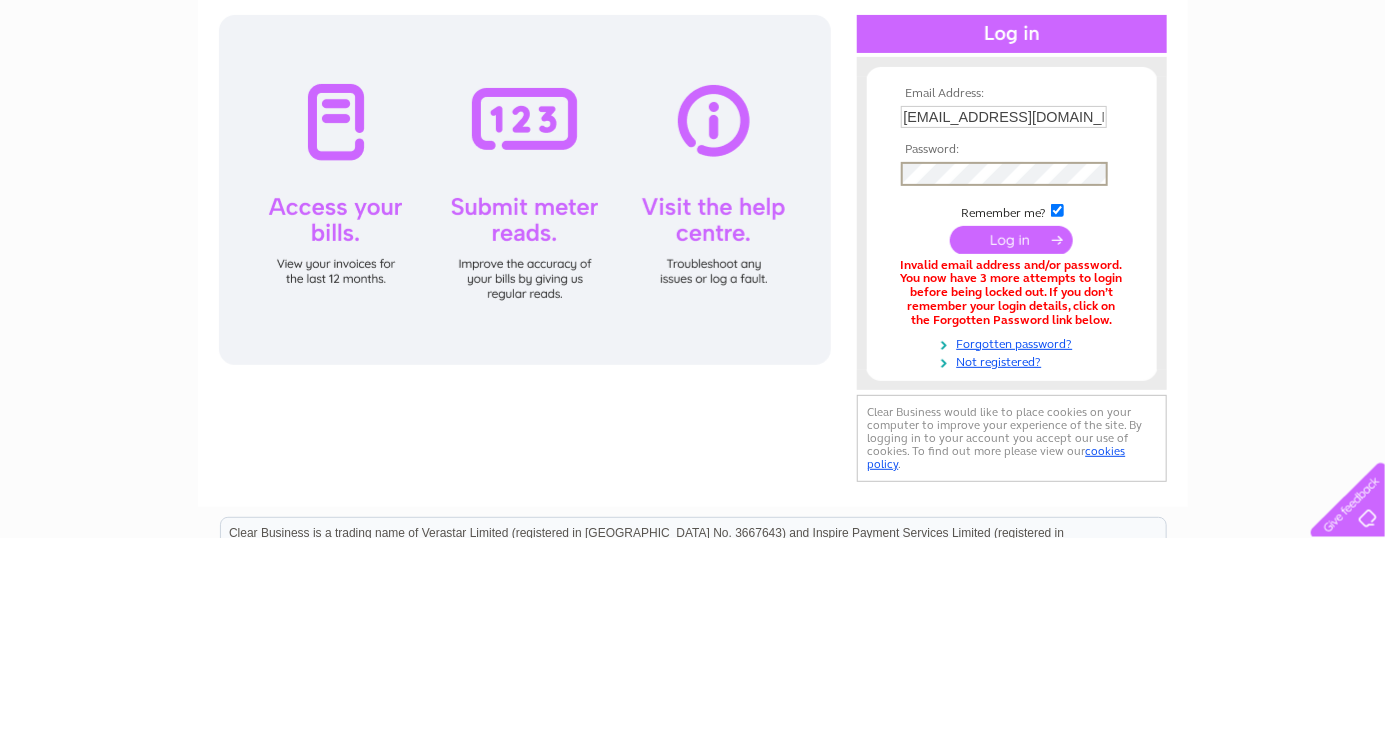 click at bounding box center (1011, 450) 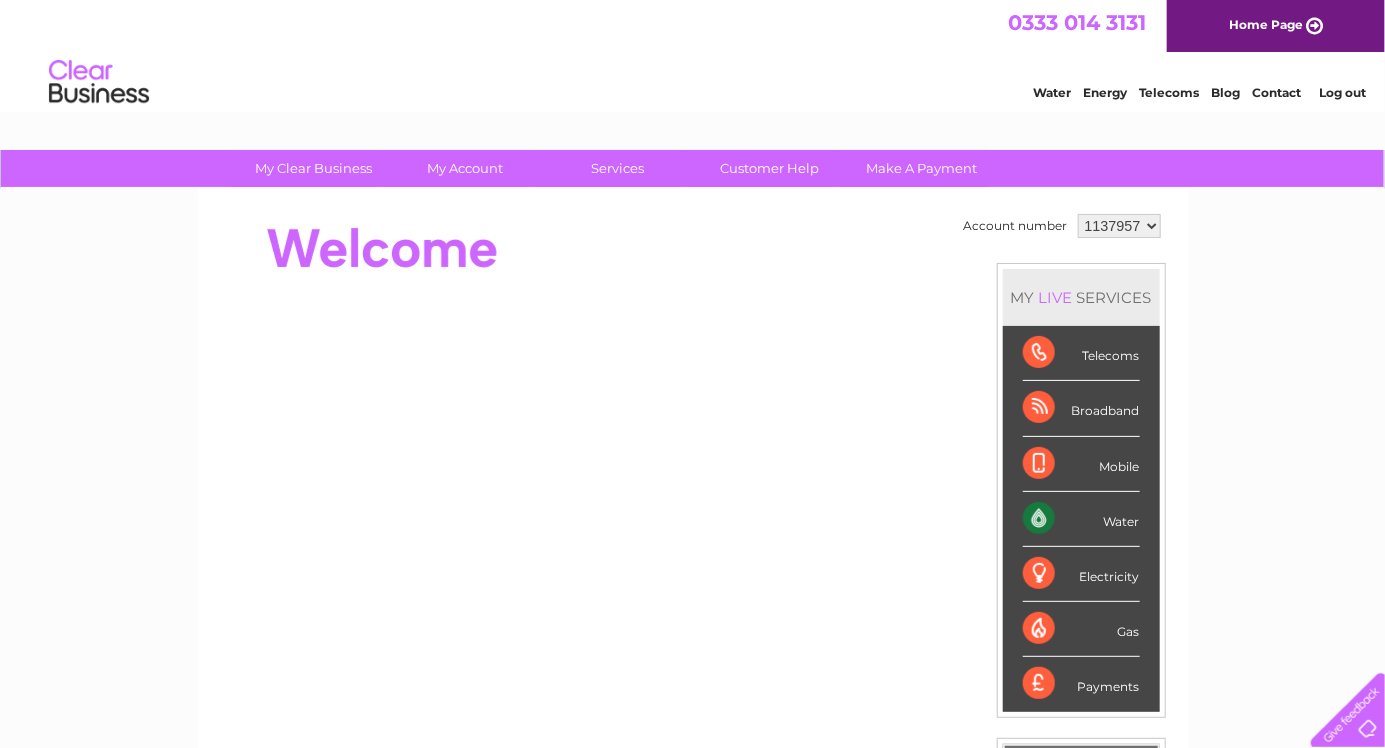 scroll, scrollTop: 0, scrollLeft: 0, axis: both 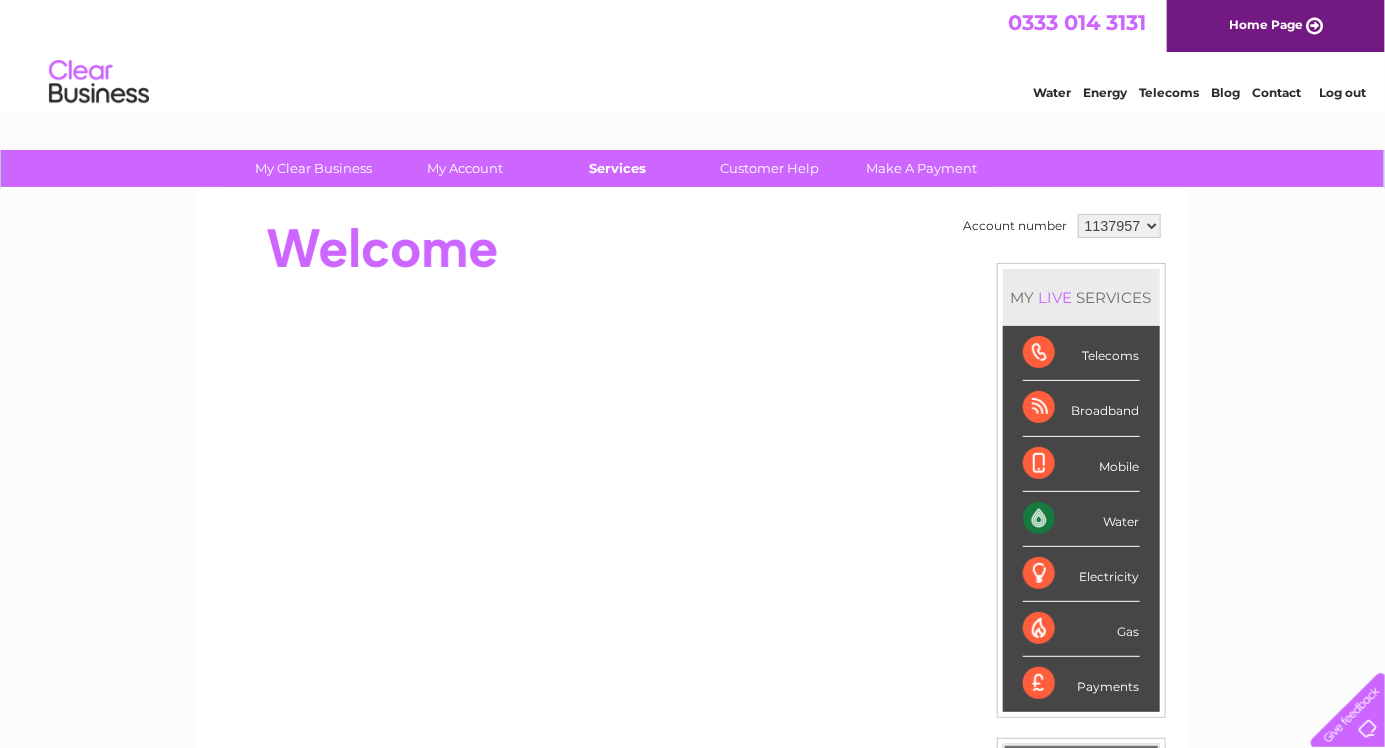 click on "Services" at bounding box center (617, 168) 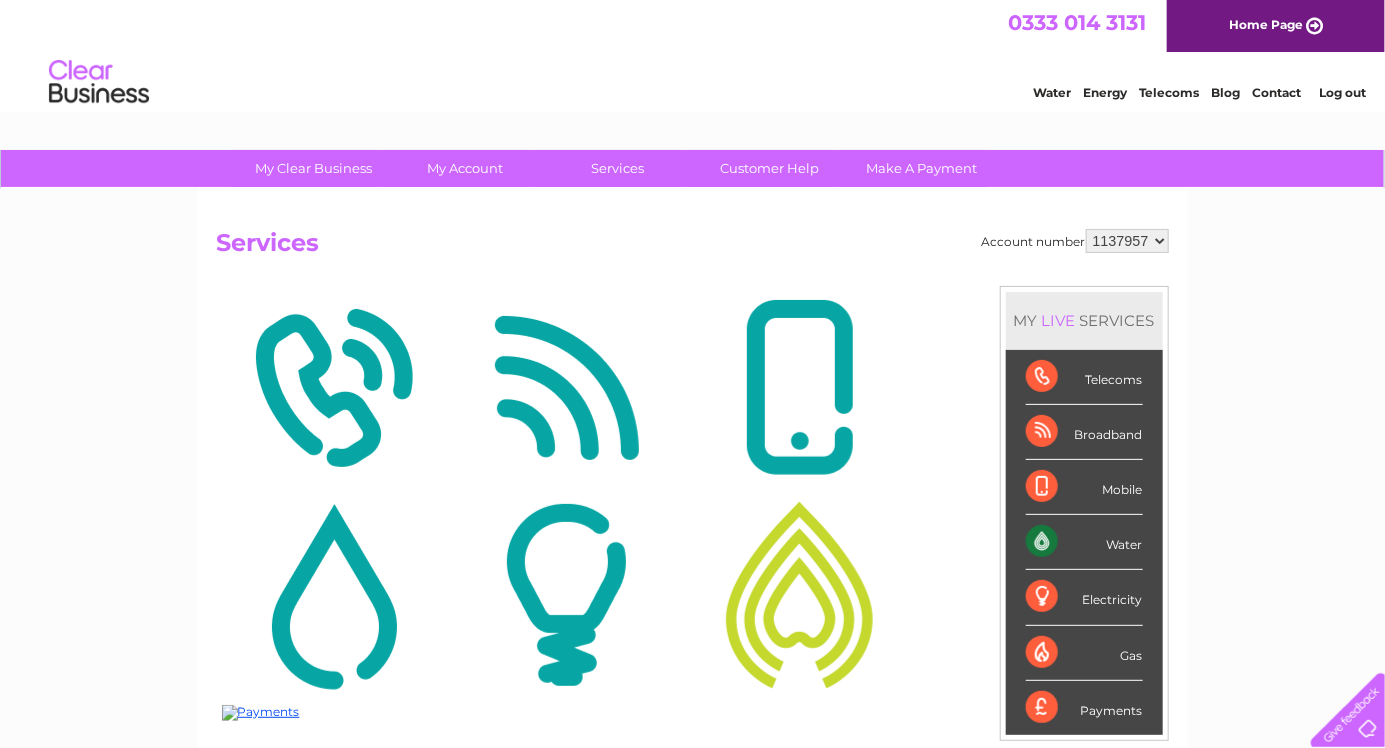 scroll, scrollTop: 0, scrollLeft: 0, axis: both 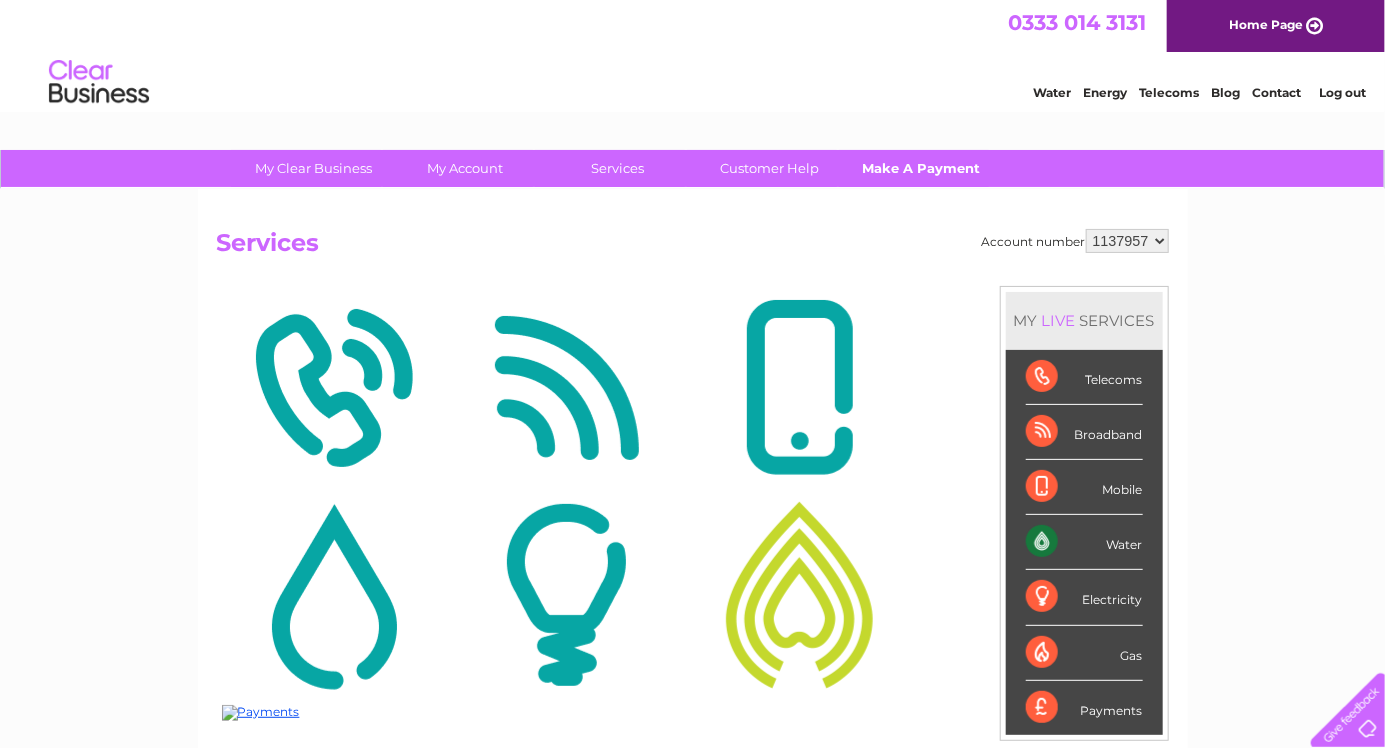 click on "Make A Payment" at bounding box center (921, 168) 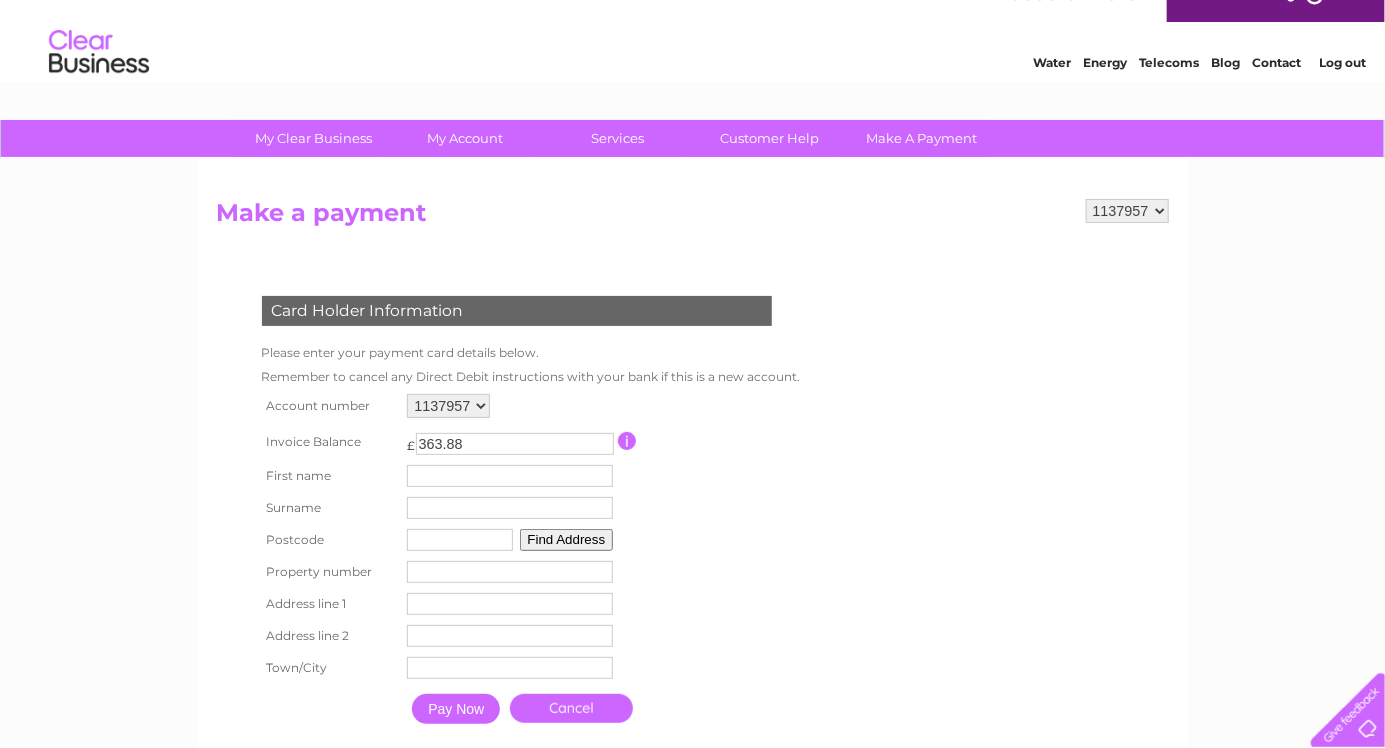scroll, scrollTop: 0, scrollLeft: 0, axis: both 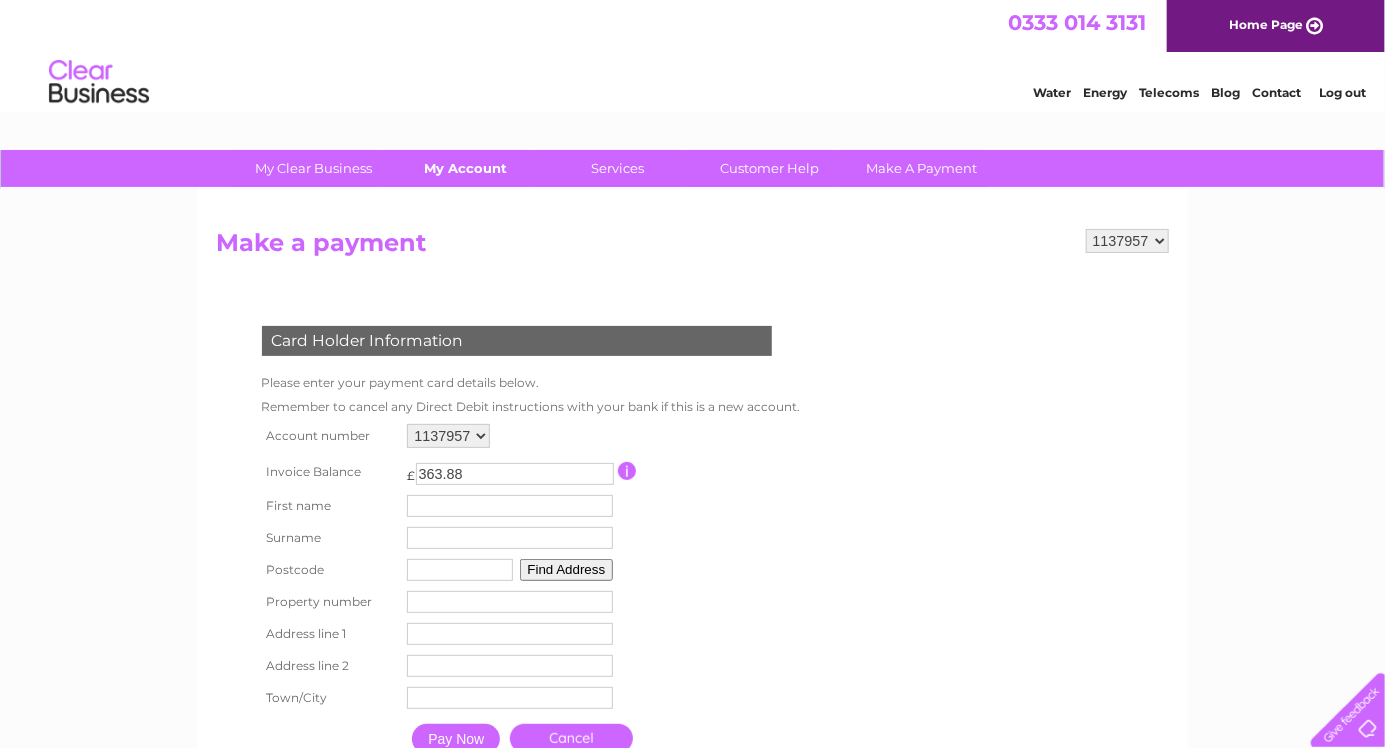 click on "My Account" at bounding box center [465, 168] 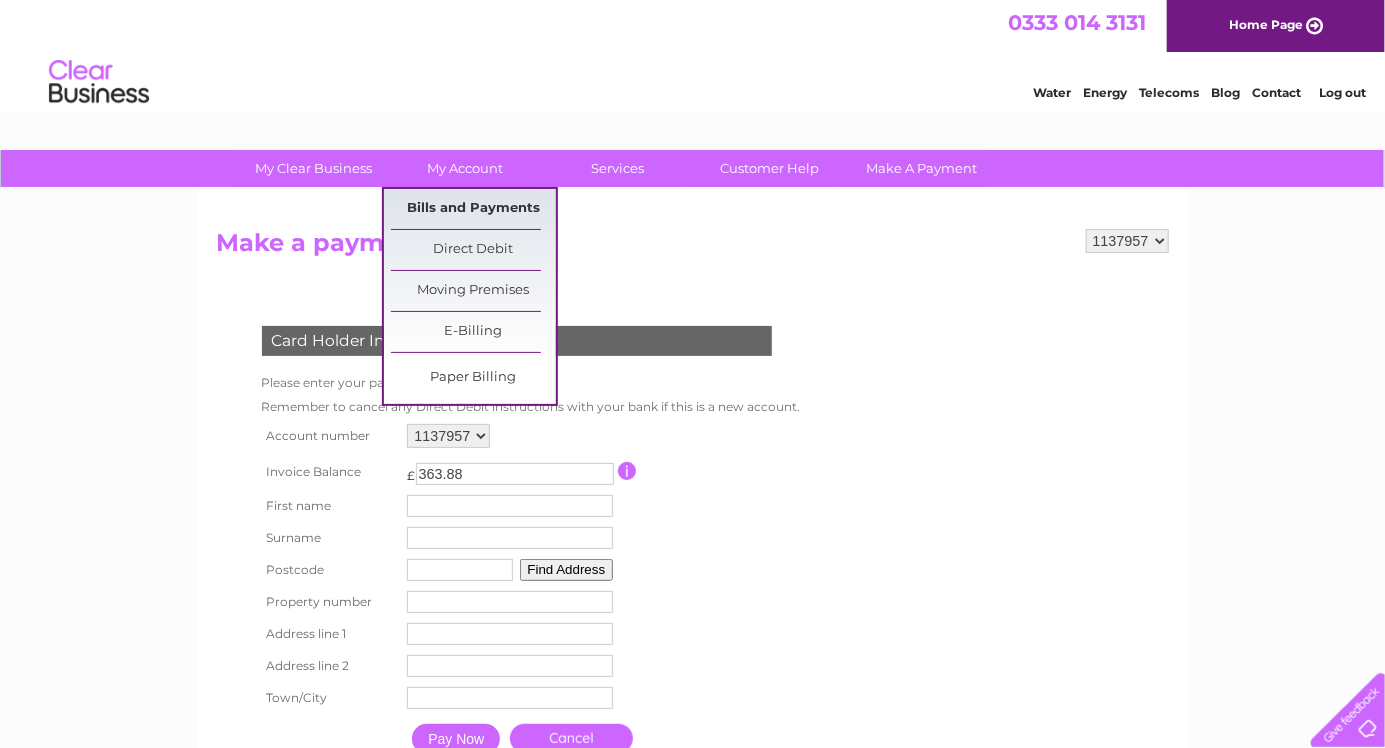 click on "Bills and Payments" at bounding box center [473, 209] 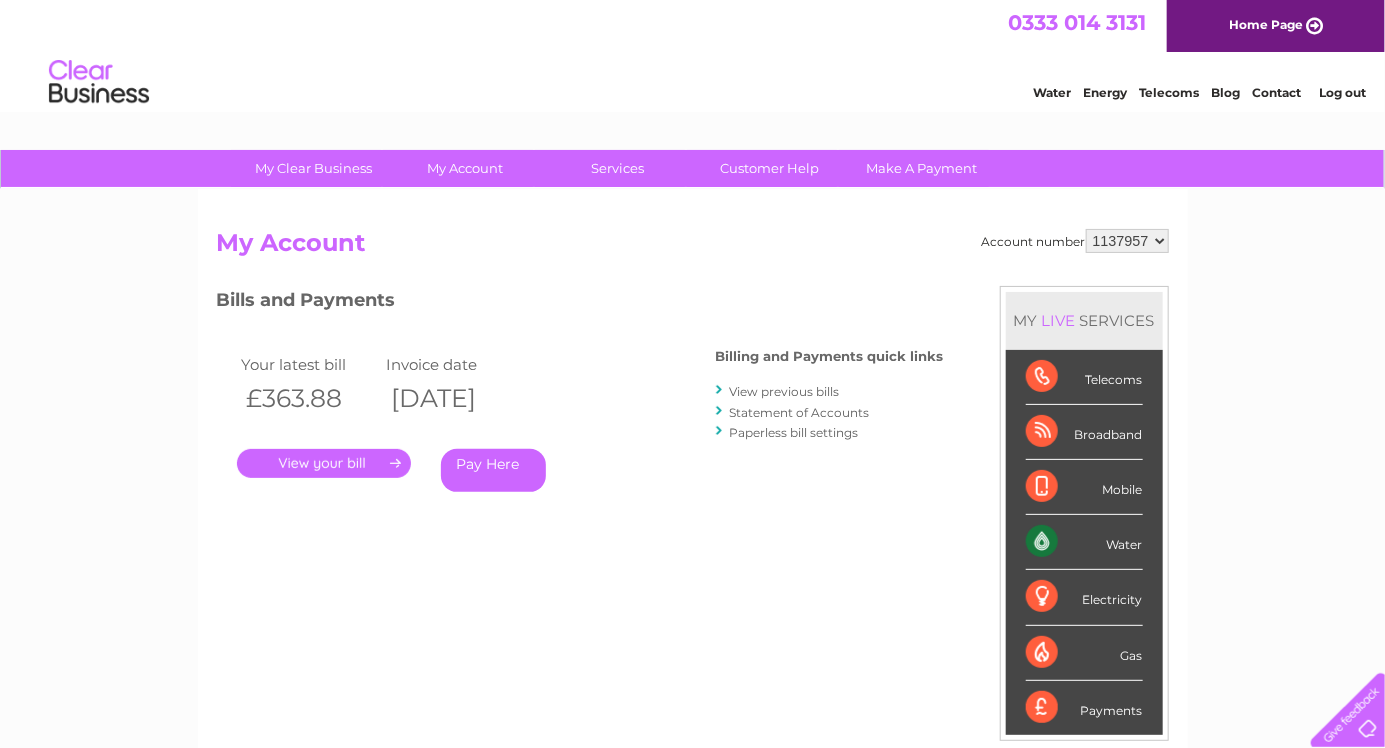 scroll, scrollTop: 0, scrollLeft: 0, axis: both 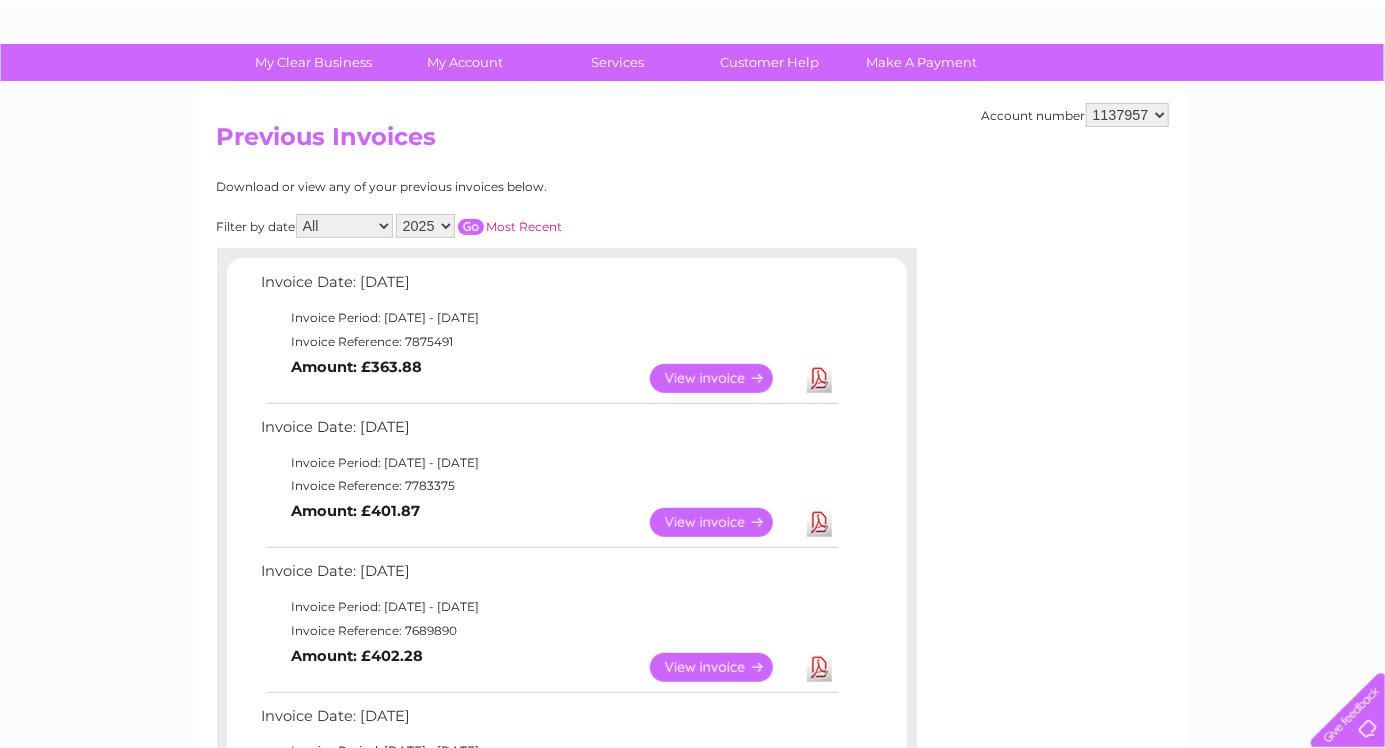 click on "View" at bounding box center [723, 378] 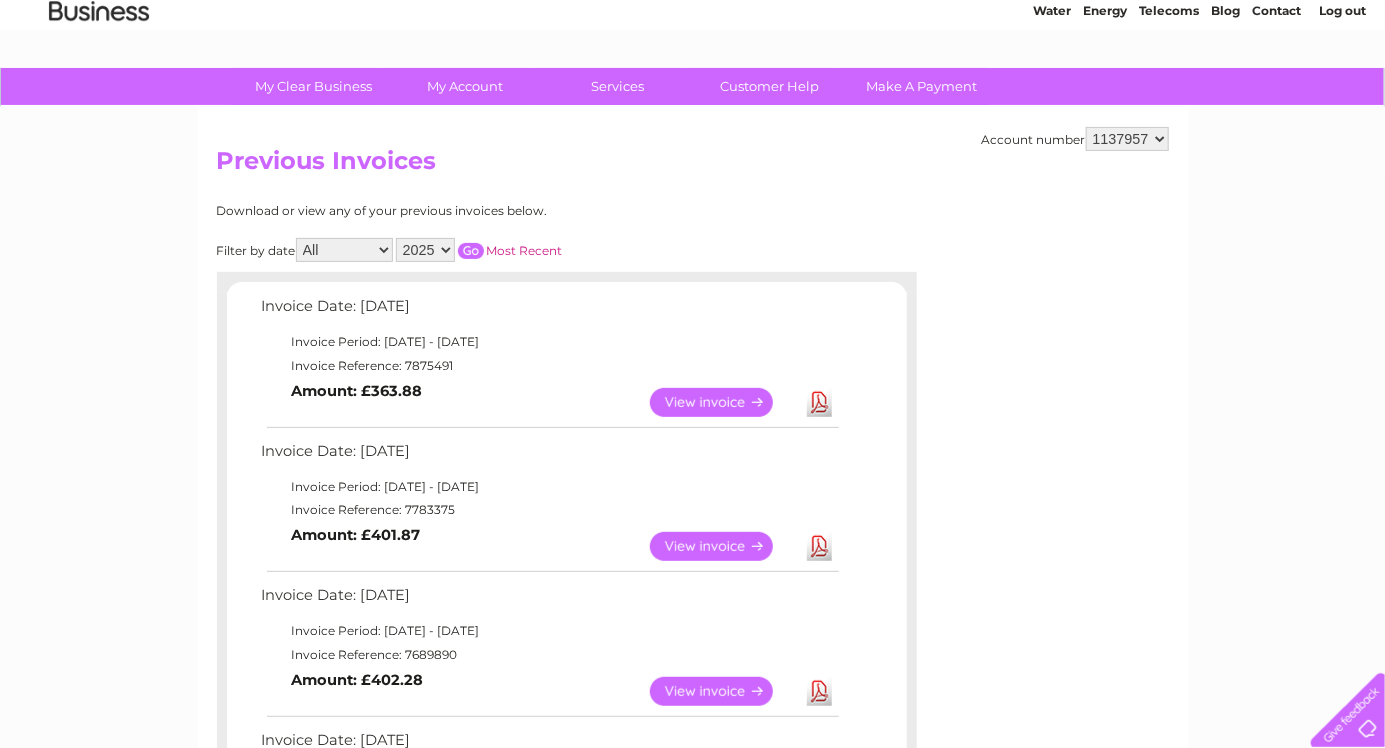 scroll, scrollTop: 0, scrollLeft: 0, axis: both 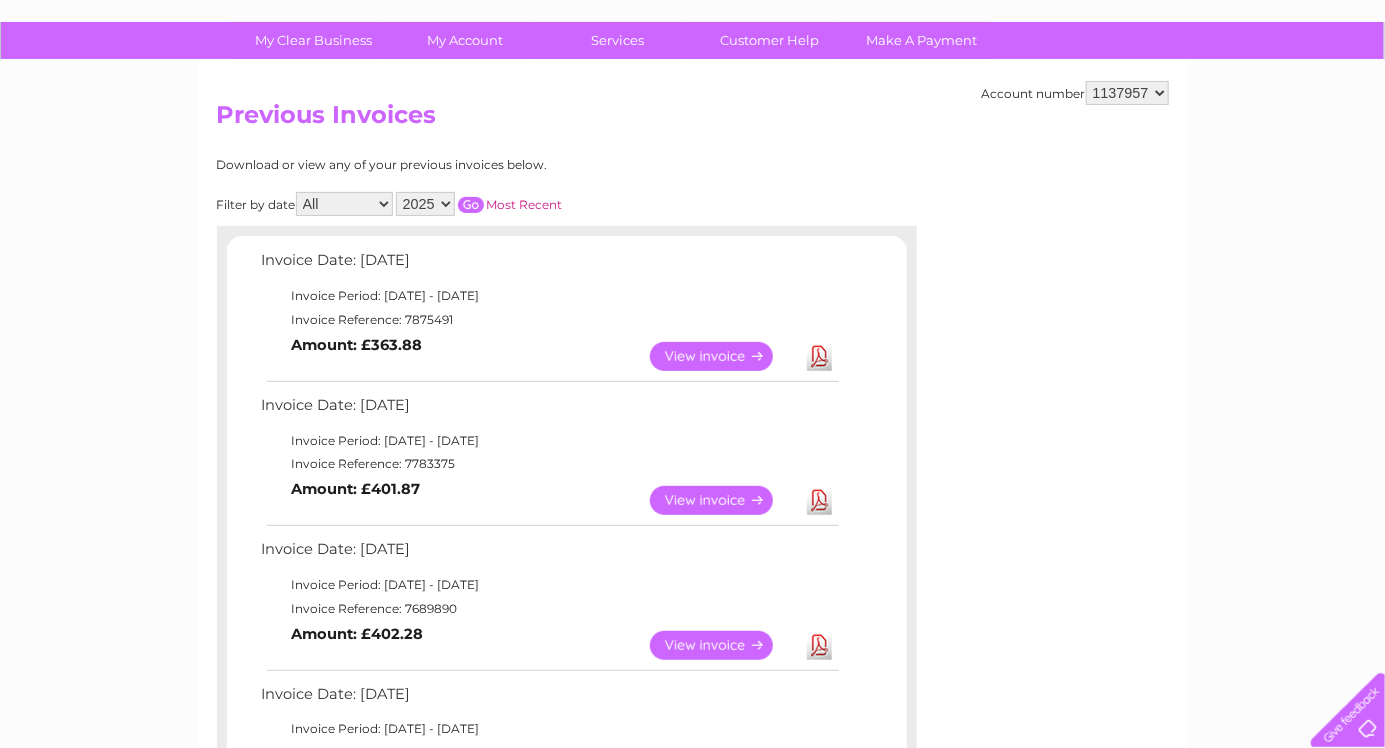 click on "View" at bounding box center [723, 500] 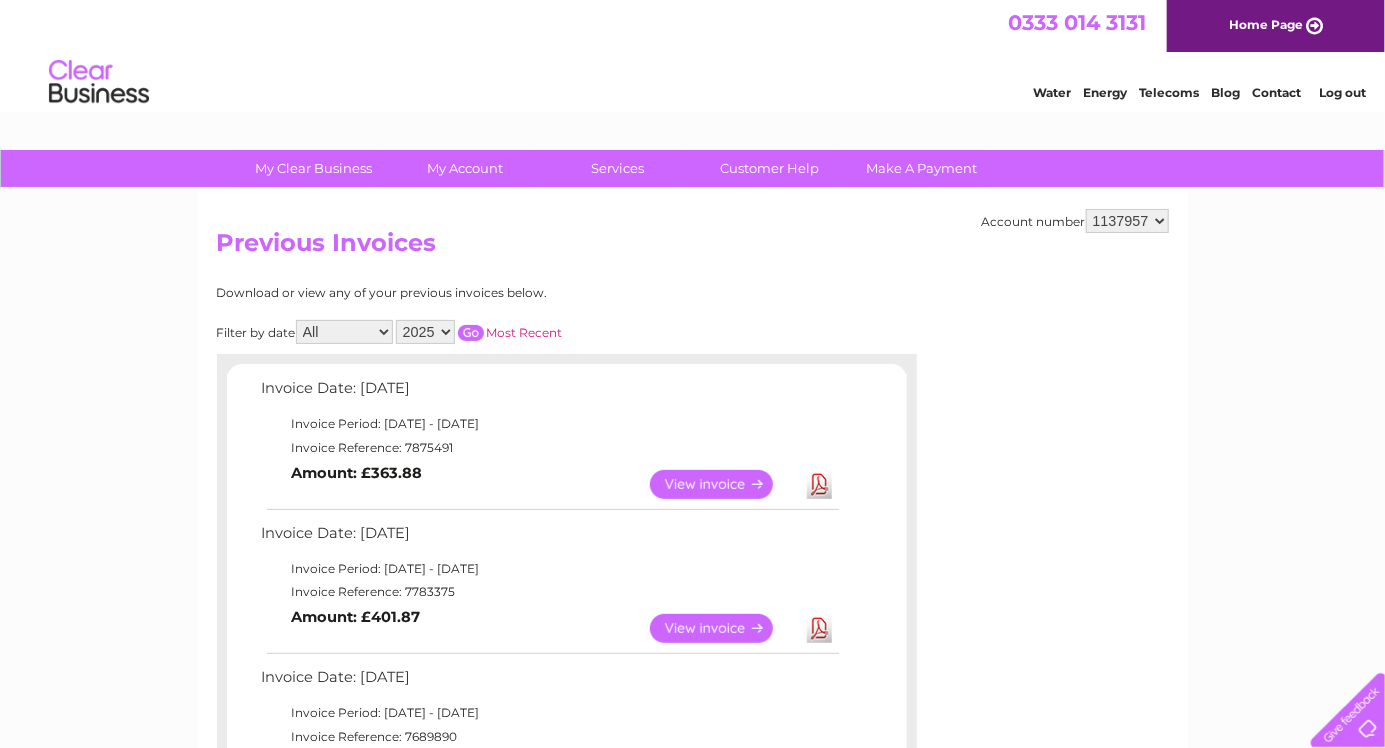 click on "0333 014 3131
Home Page" at bounding box center (692, 26) 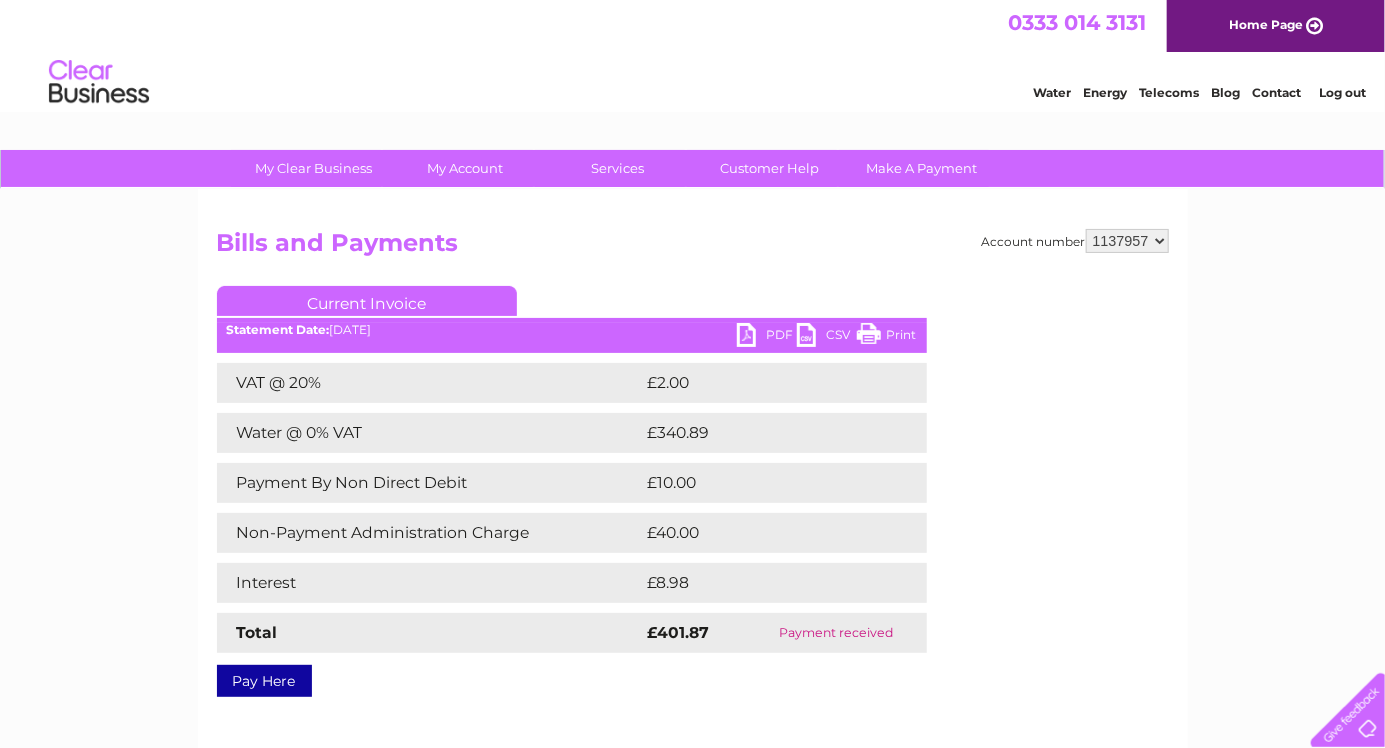 scroll, scrollTop: 0, scrollLeft: 0, axis: both 